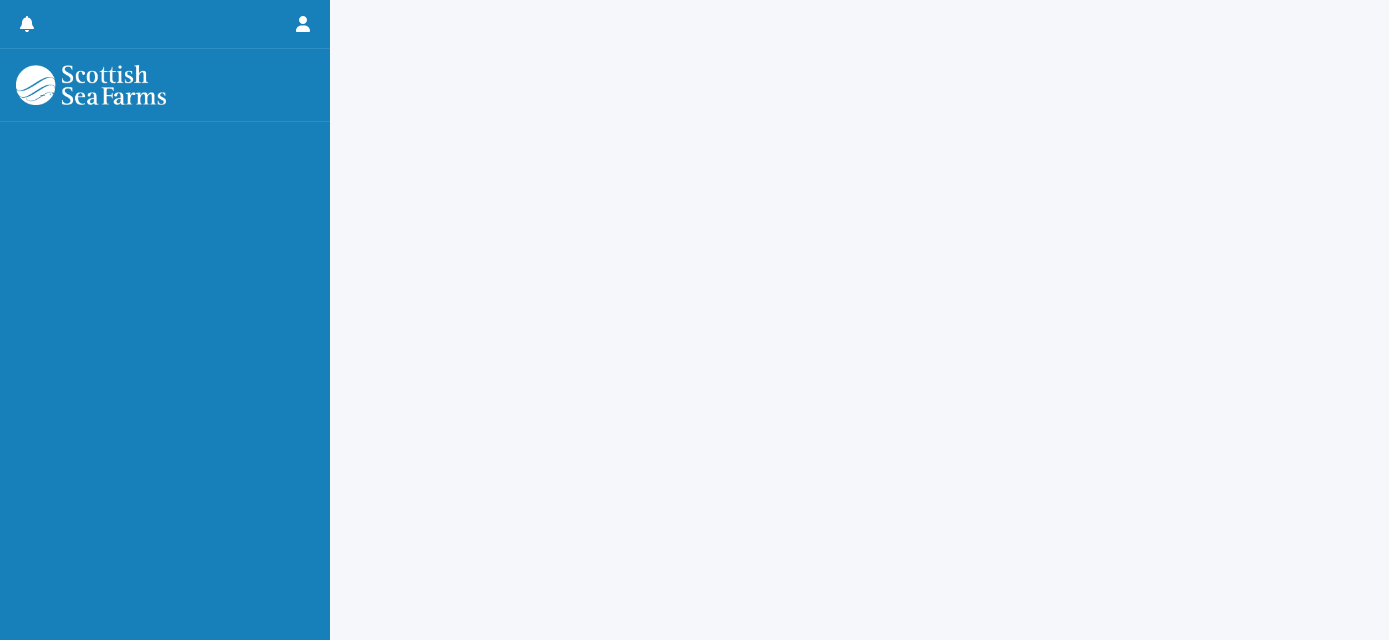 scroll, scrollTop: 0, scrollLeft: 0, axis: both 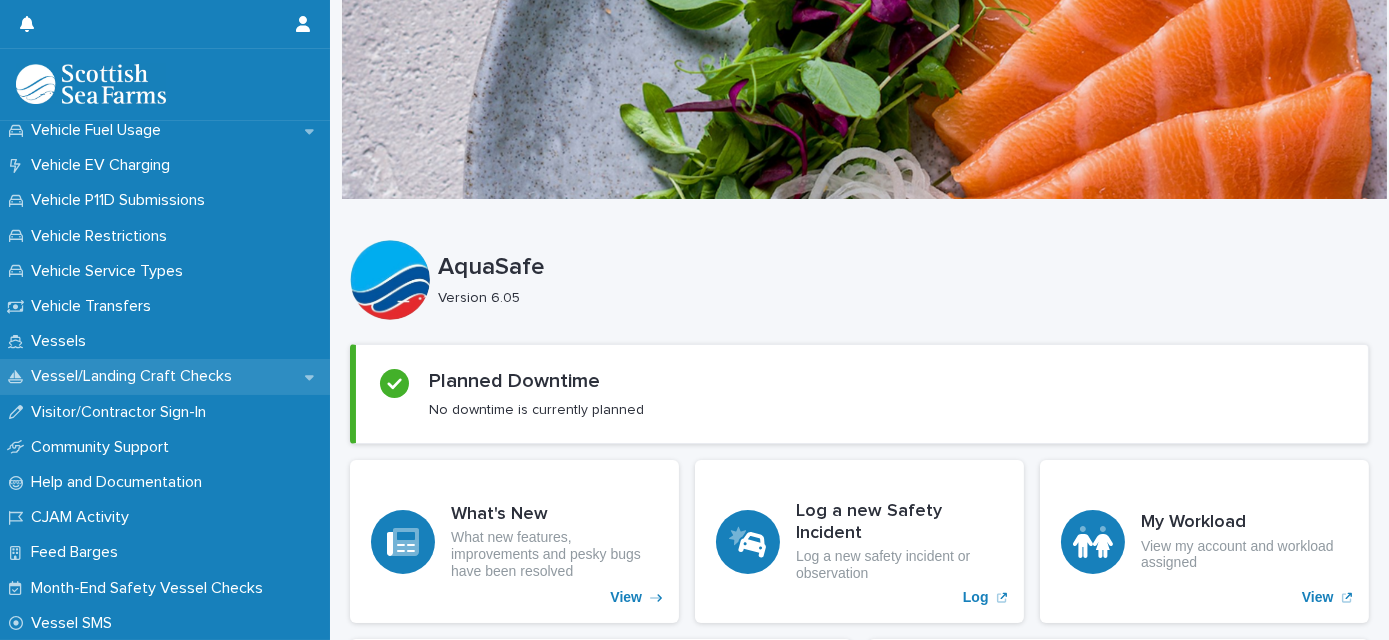 click on "Vessel/Landing Craft Checks" at bounding box center (135, 376) 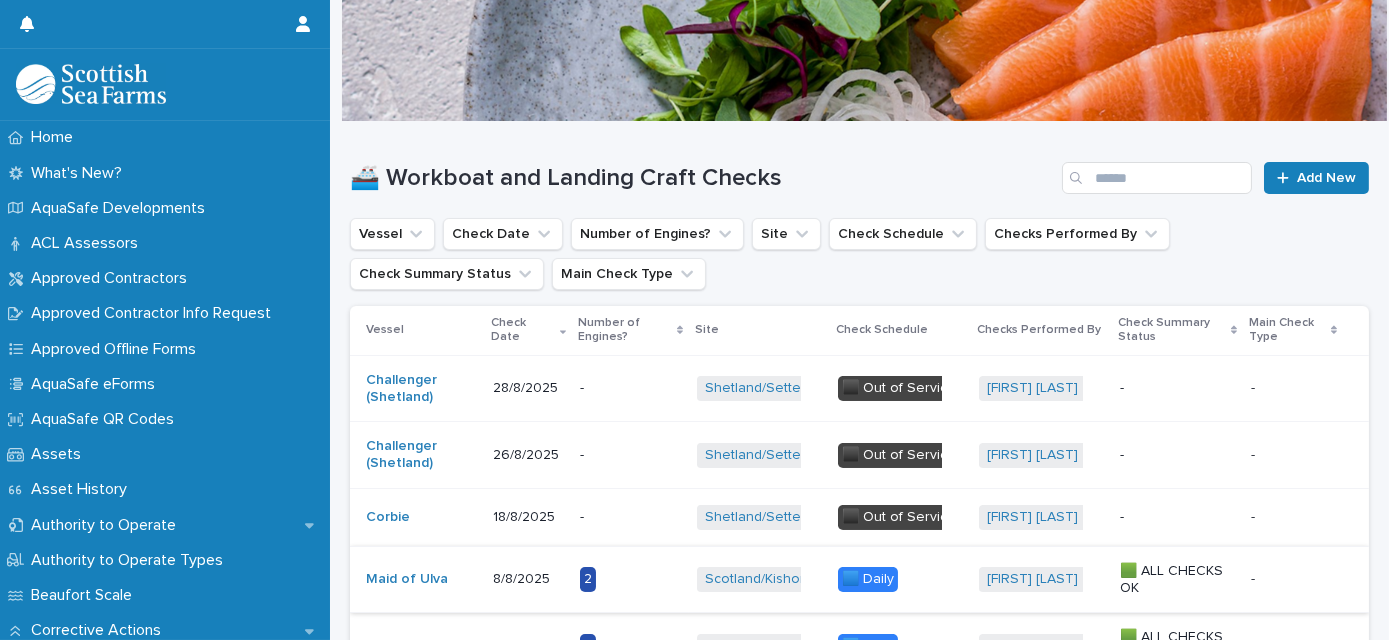 scroll, scrollTop: 181, scrollLeft: 0, axis: vertical 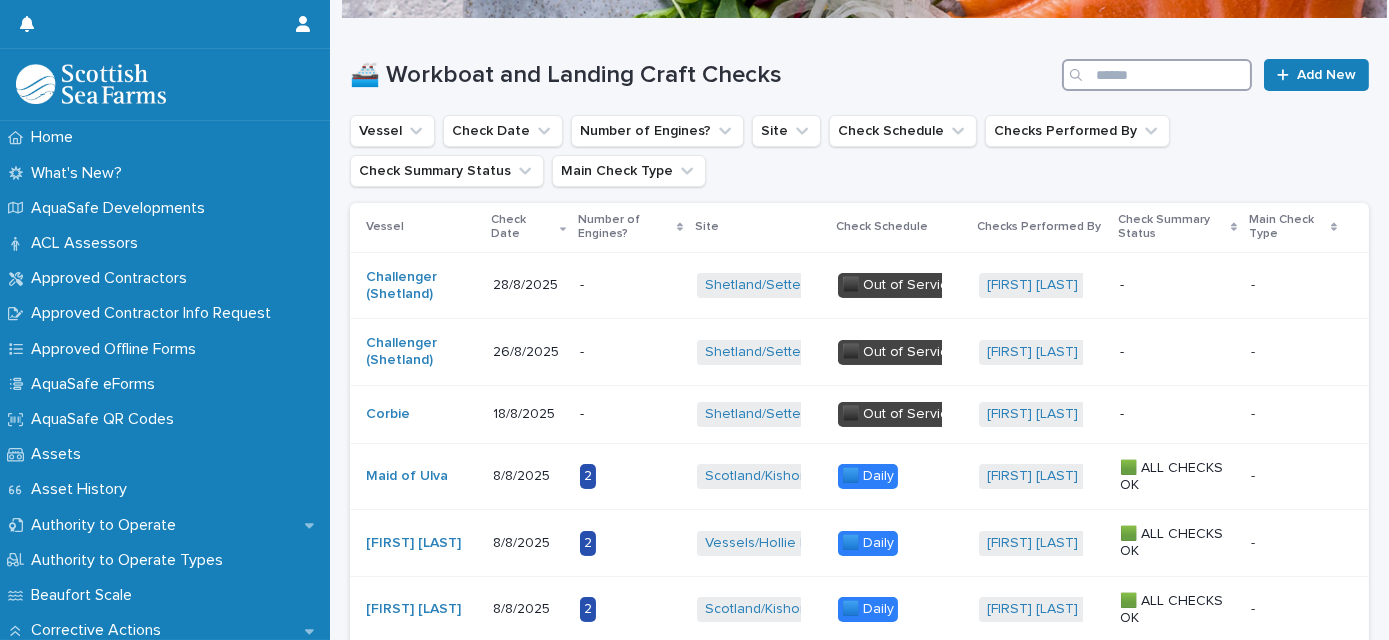 click at bounding box center [1157, 75] 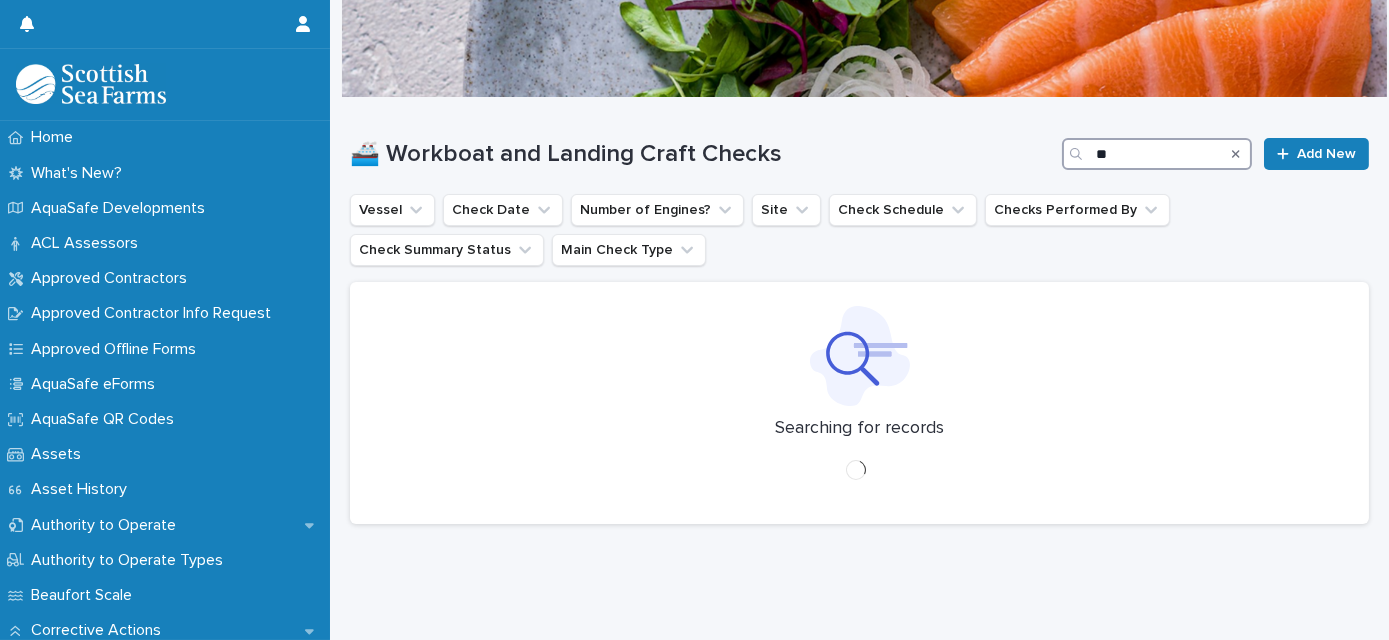 scroll, scrollTop: 117, scrollLeft: 0, axis: vertical 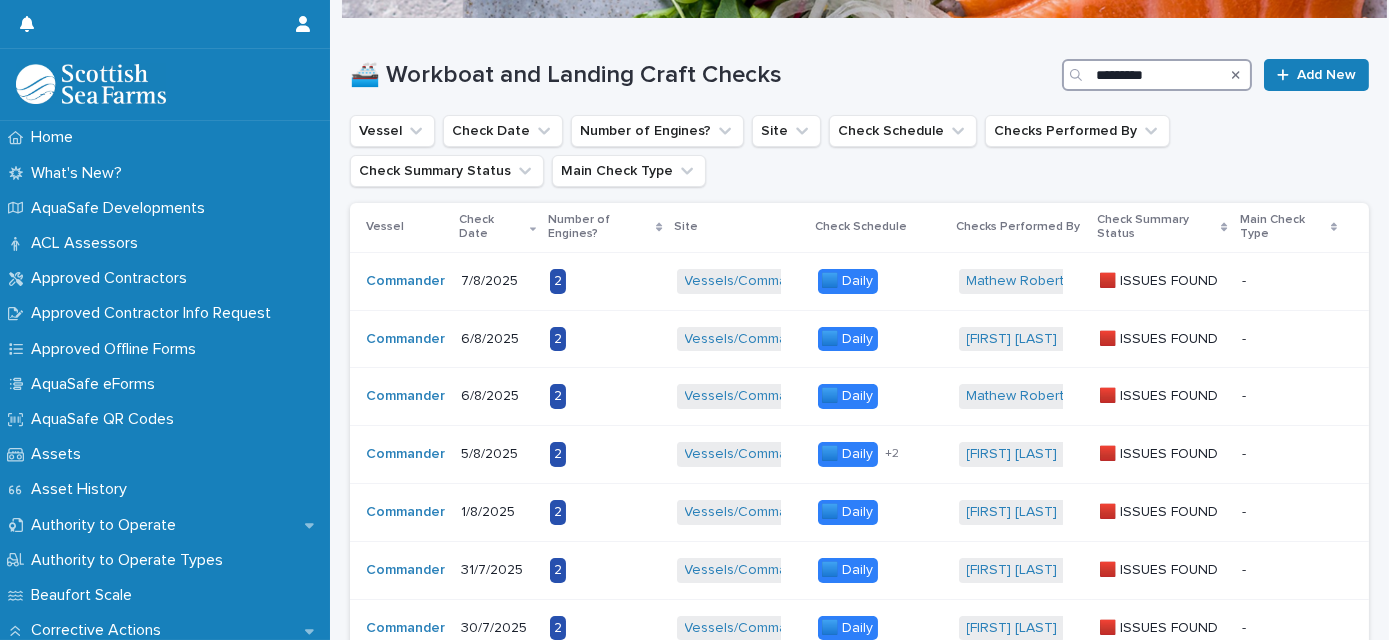 type on "*********" 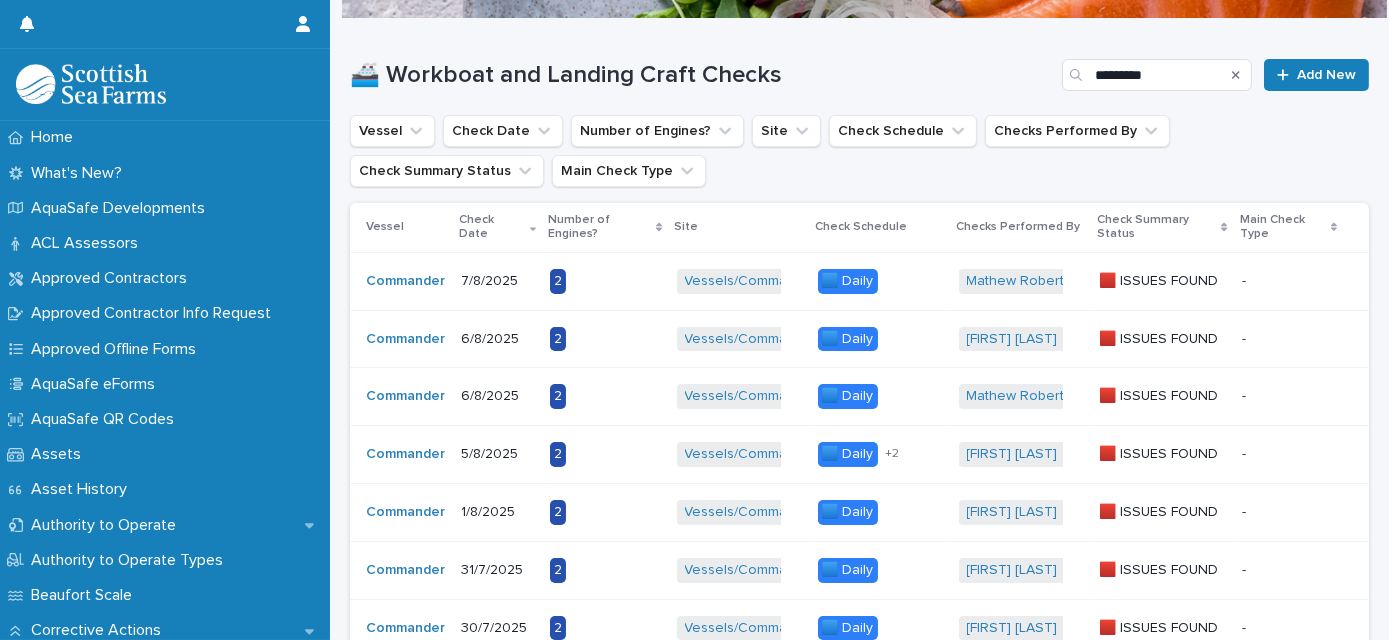 click on "Vessel Check Date Number of Engines? Site Check Schedule Checks Performed By Check Summary Status Main Check Type" at bounding box center (859, 151) 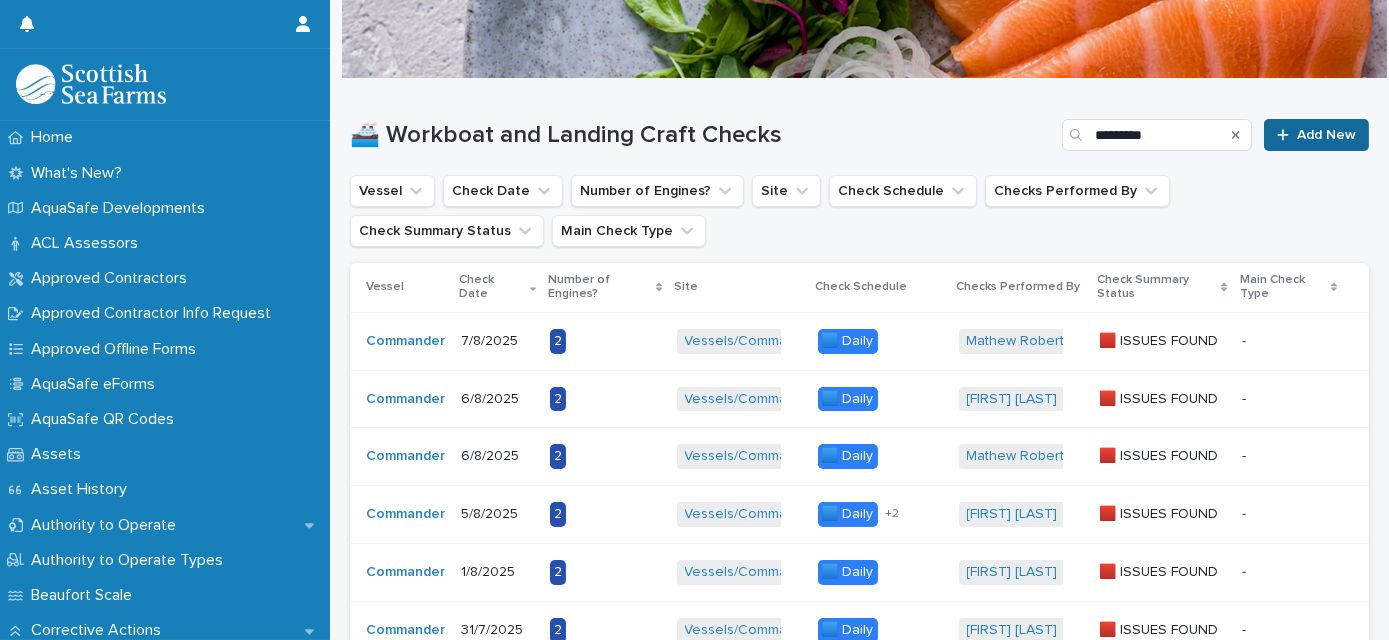 scroll, scrollTop: 90, scrollLeft: 0, axis: vertical 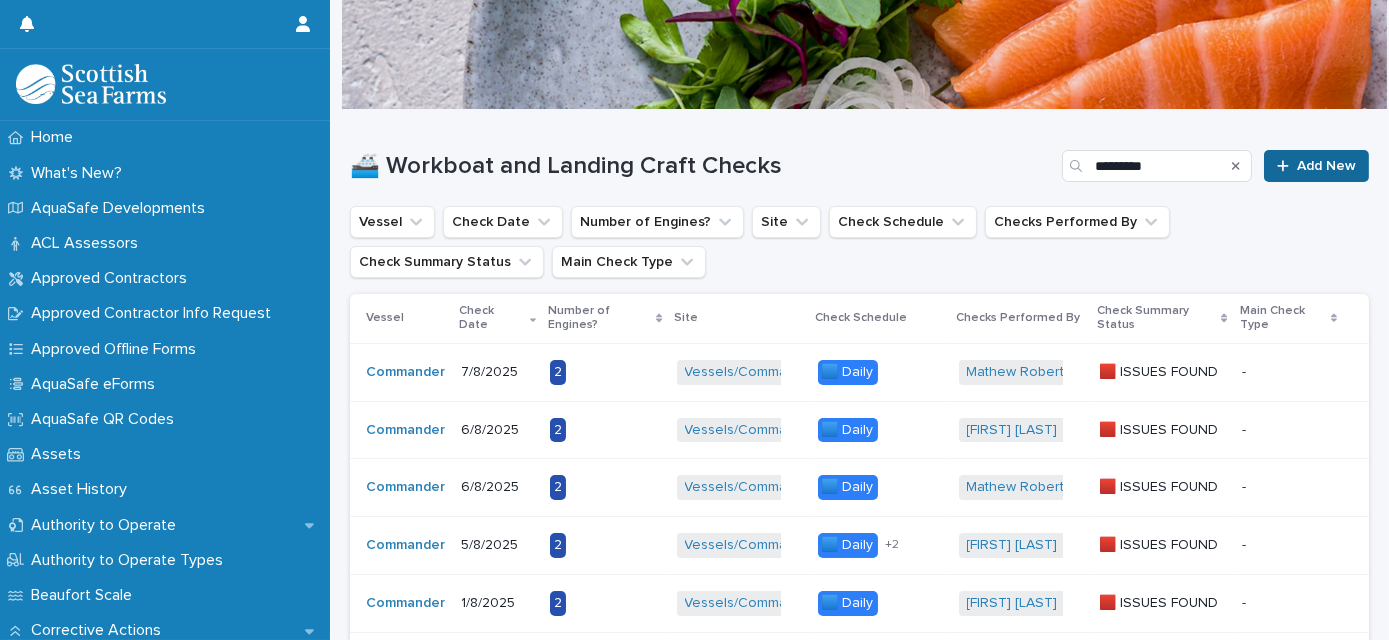 click on "Add New" at bounding box center (1316, 166) 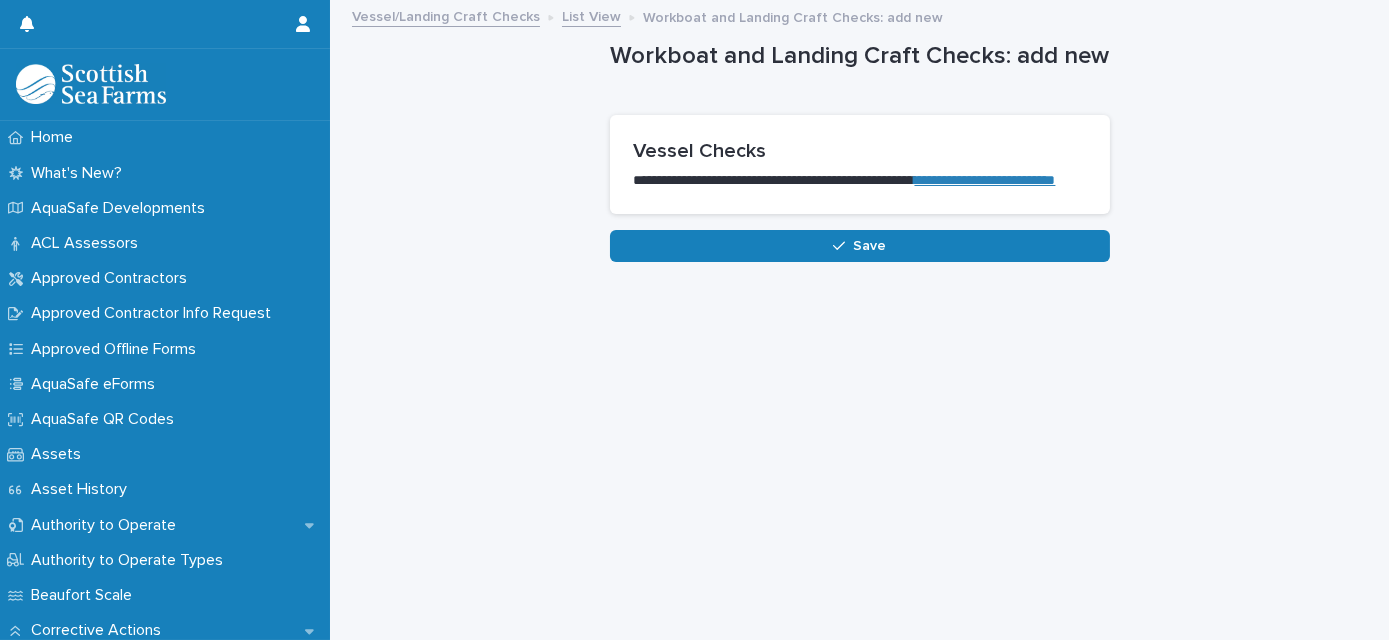 scroll, scrollTop: 0, scrollLeft: 0, axis: both 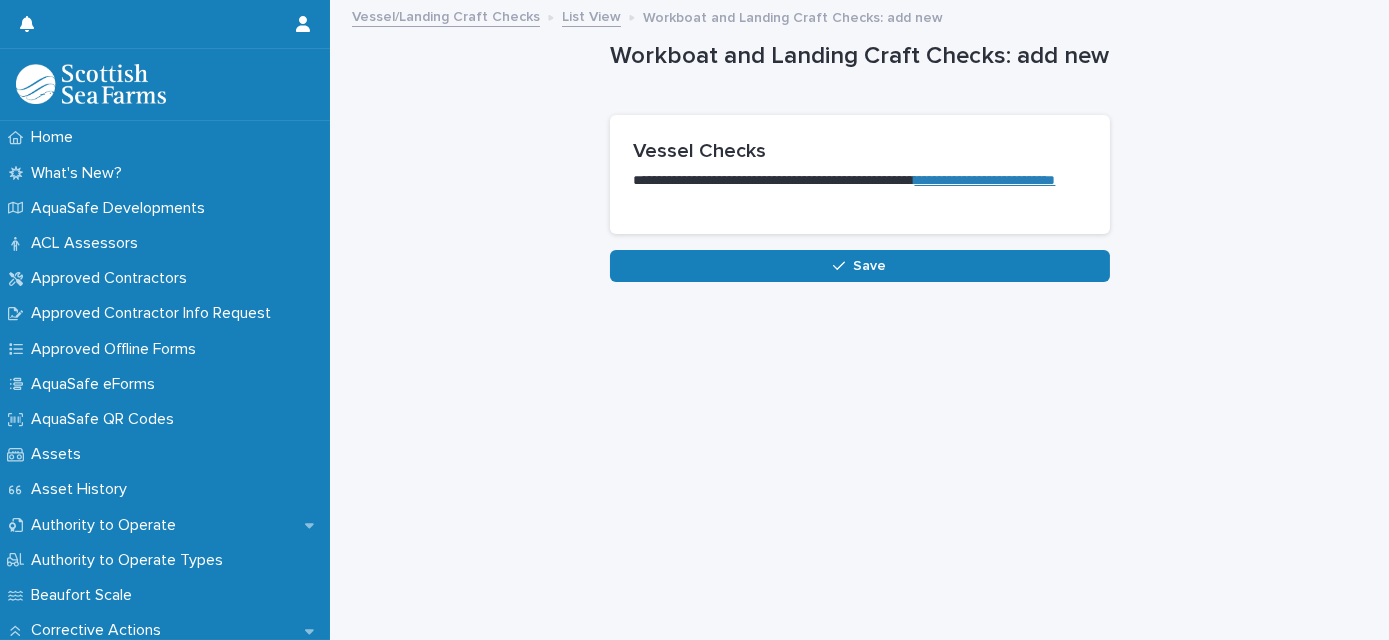 click on "**********" at bounding box center [985, 180] 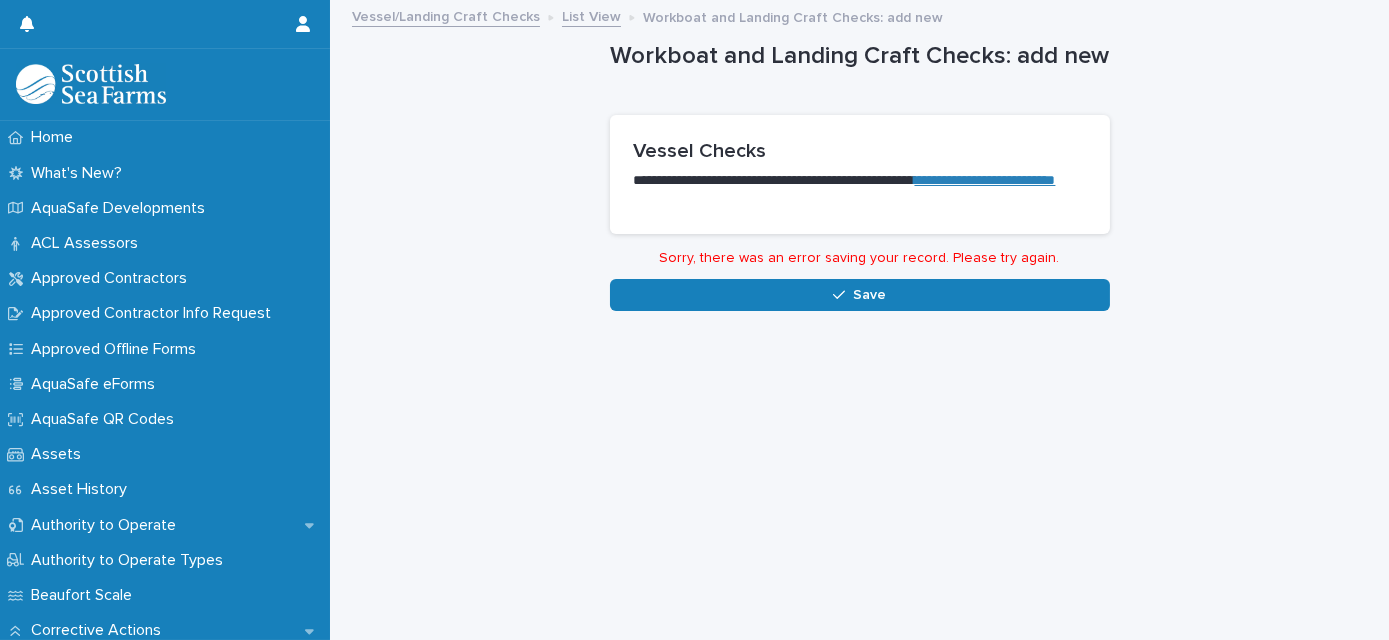 click on "**********" at bounding box center (859, 156) 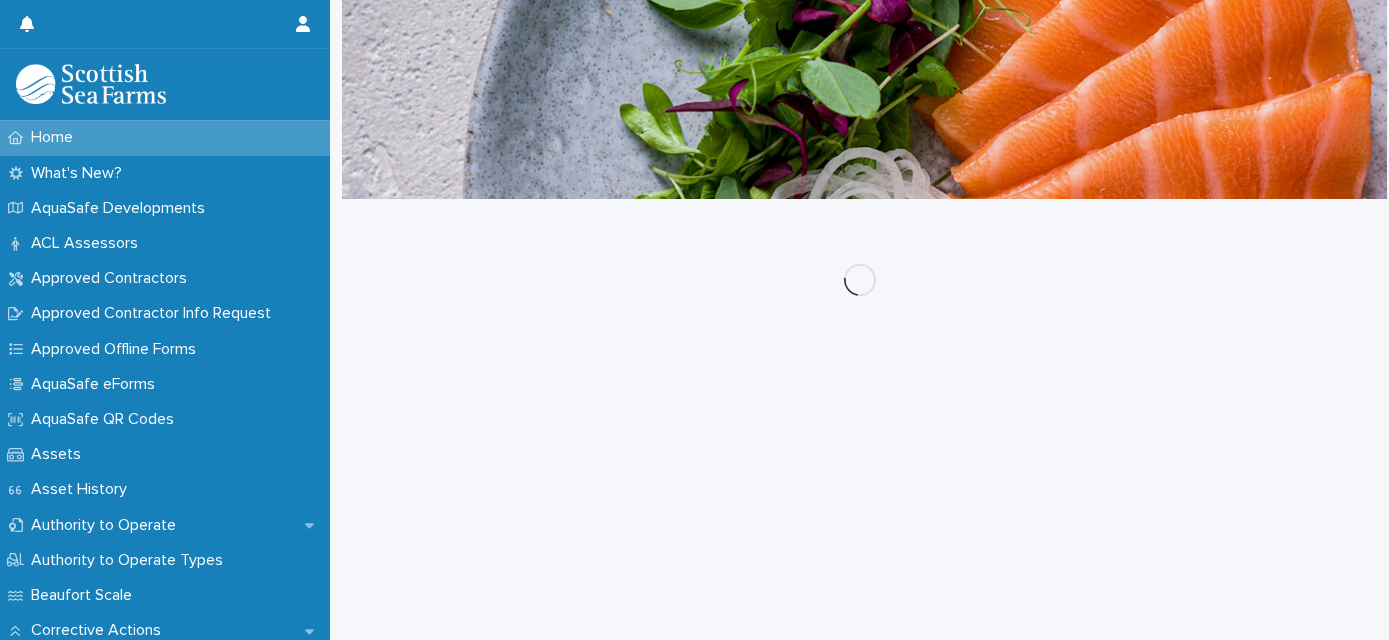 scroll, scrollTop: 0, scrollLeft: 0, axis: both 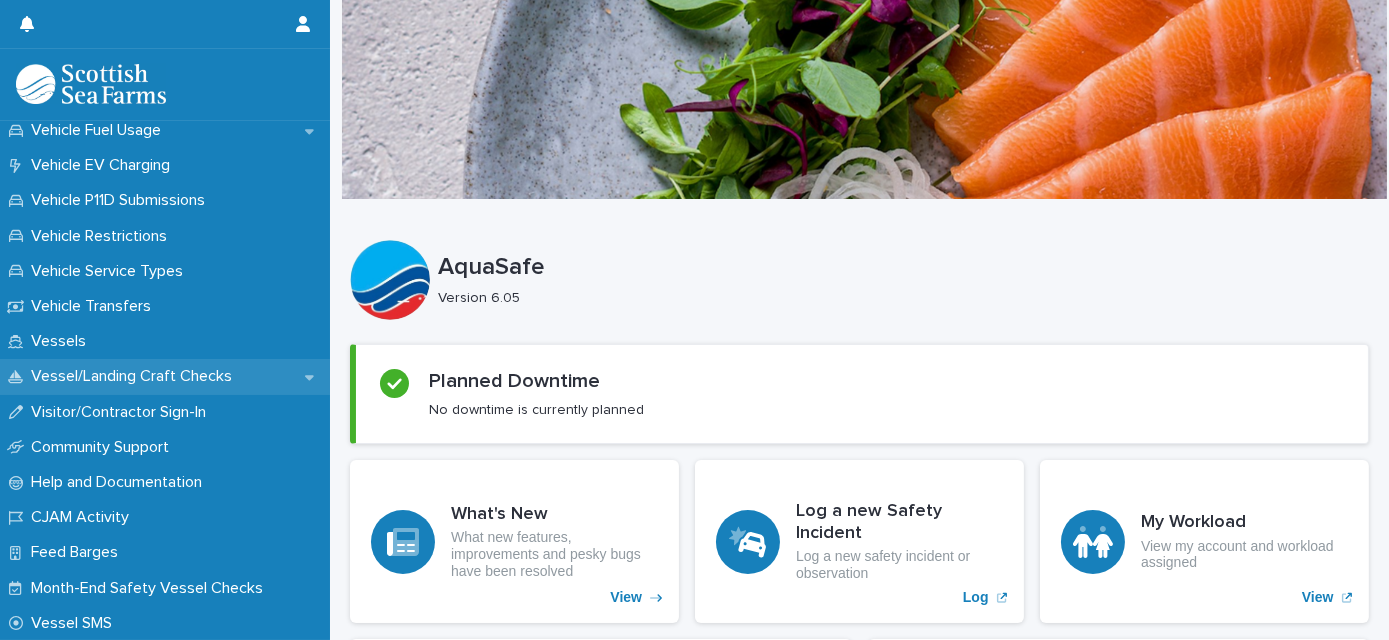 click on "Vessel/Landing Craft Checks" at bounding box center (135, 376) 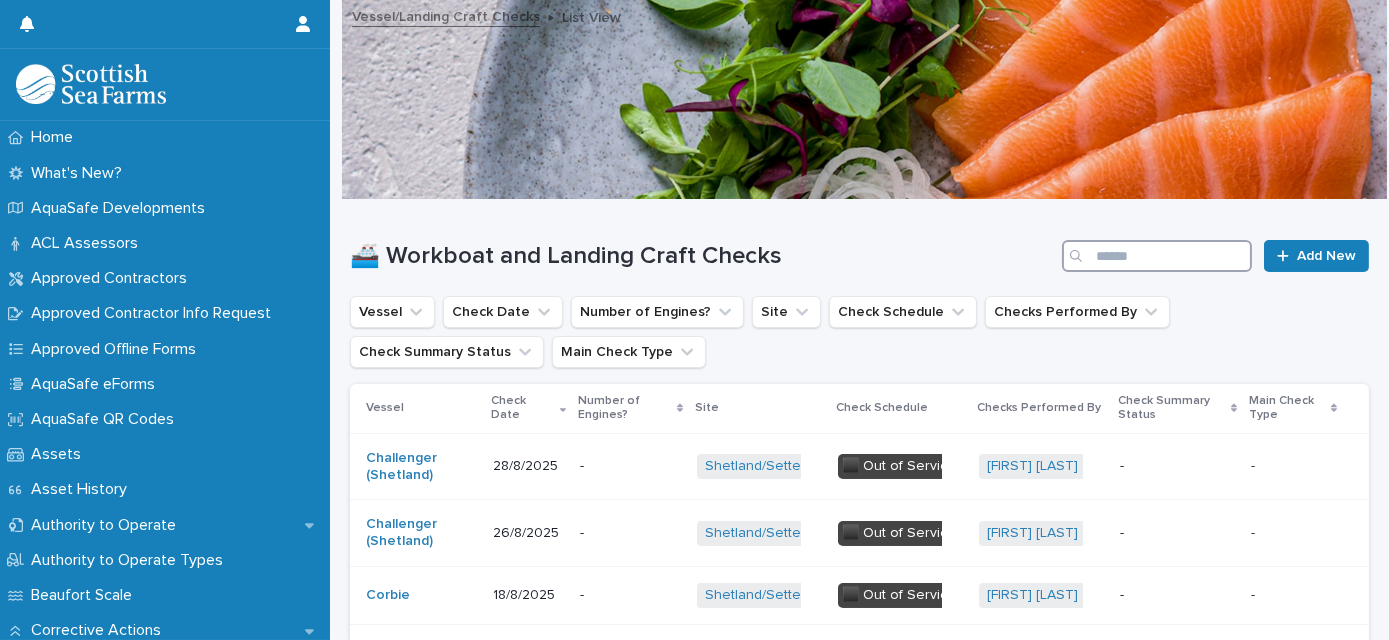 click at bounding box center (1157, 256) 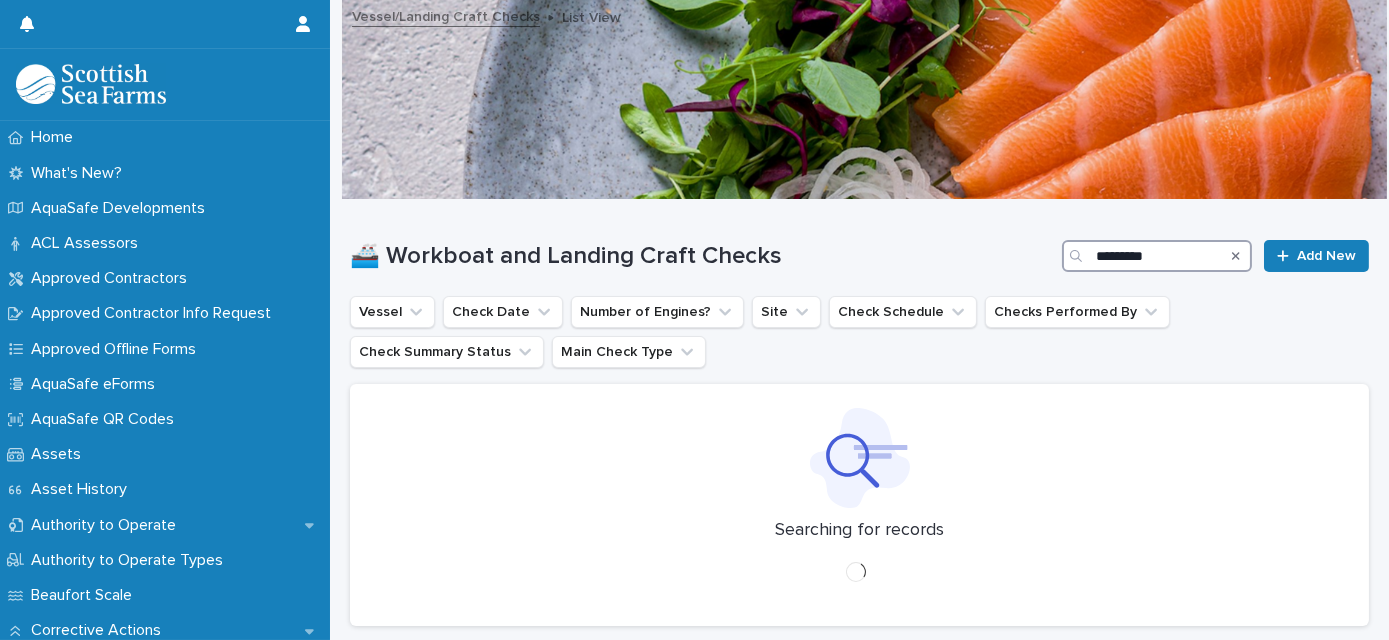 type on "*********" 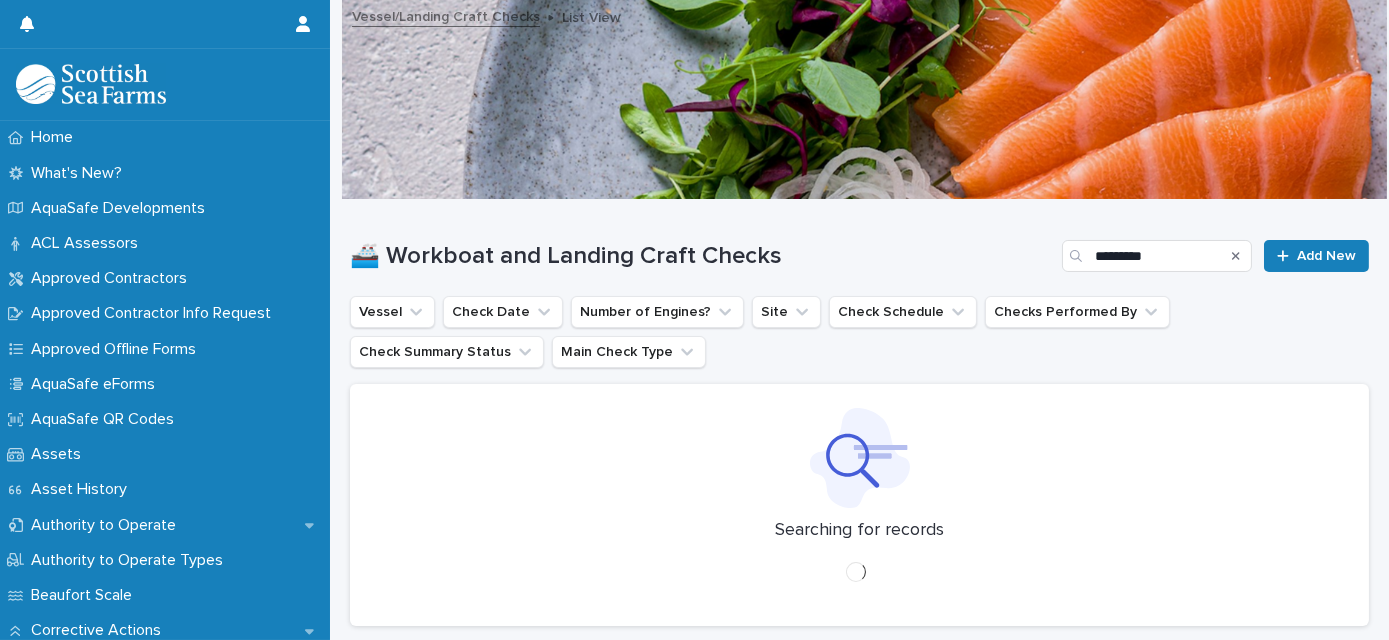 click on "🚢 Workboat and Landing Craft Checks ********* Add New Vessel Check Date Number of Engines? Site Check Schedule Checks Performed By Check Summary Status Main Check Type Searching for records" at bounding box center (859, 421) 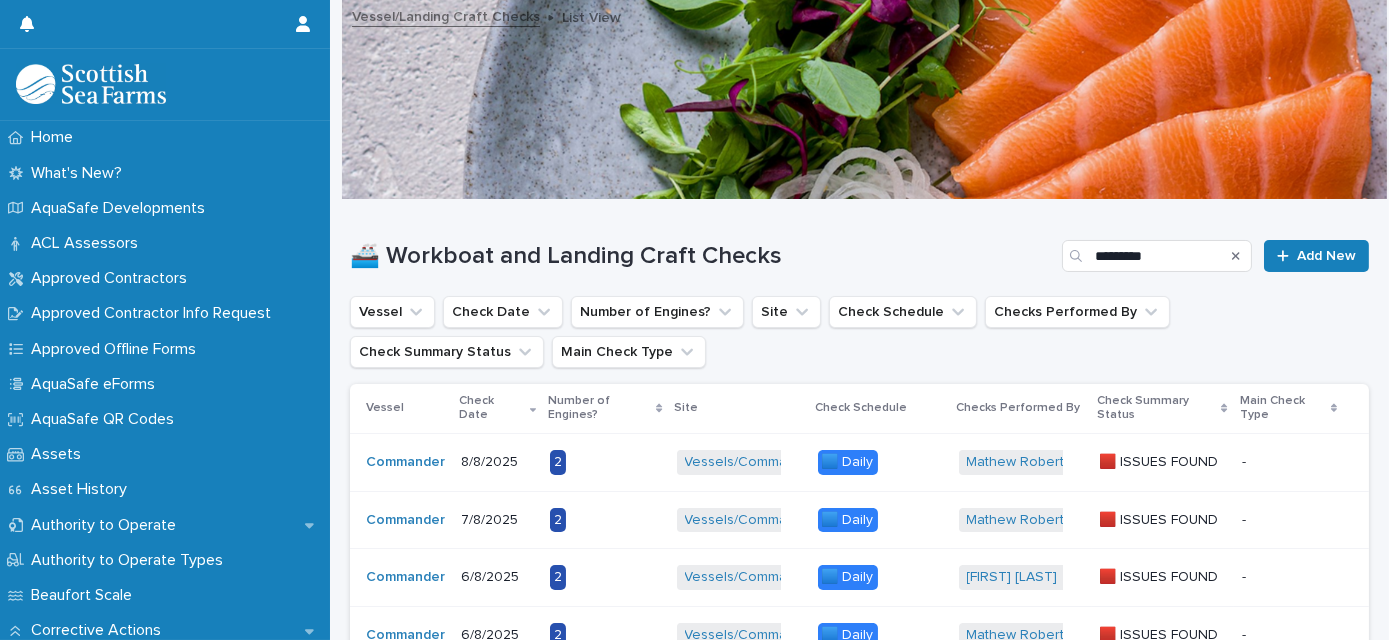 drag, startPoint x: 1101, startPoint y: 384, endPoint x: 1000, endPoint y: 354, distance: 105.36128 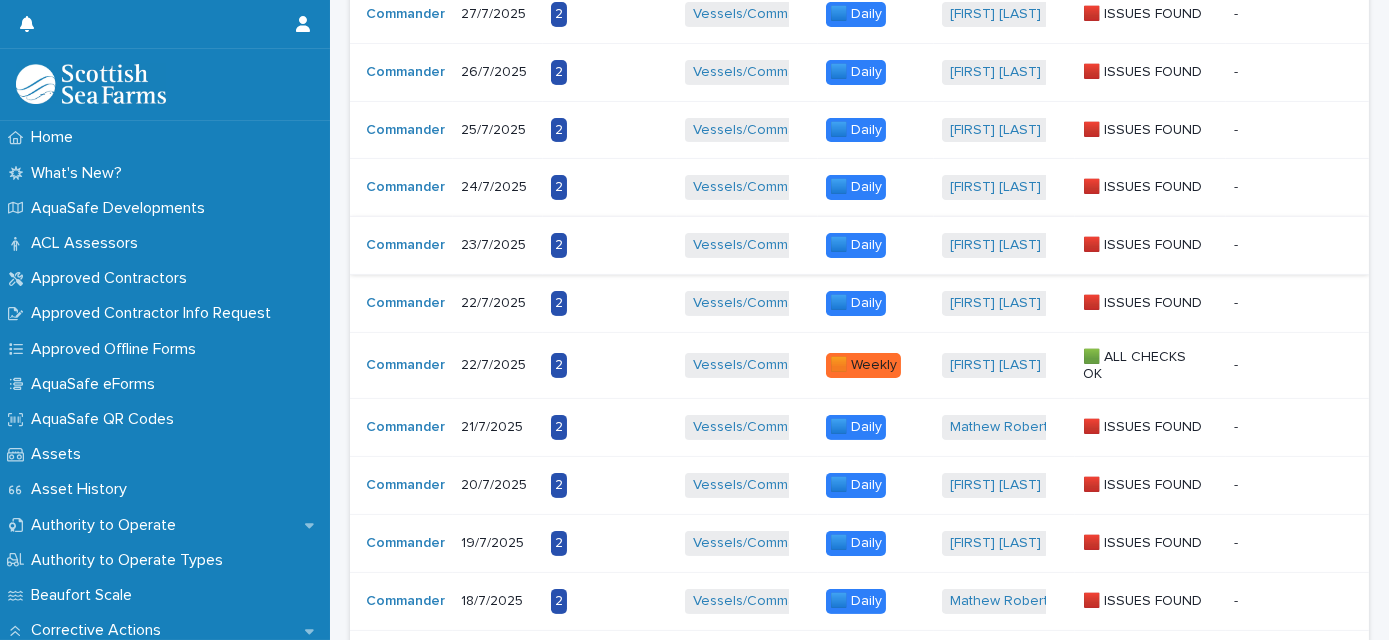 scroll, scrollTop: 1000, scrollLeft: 0, axis: vertical 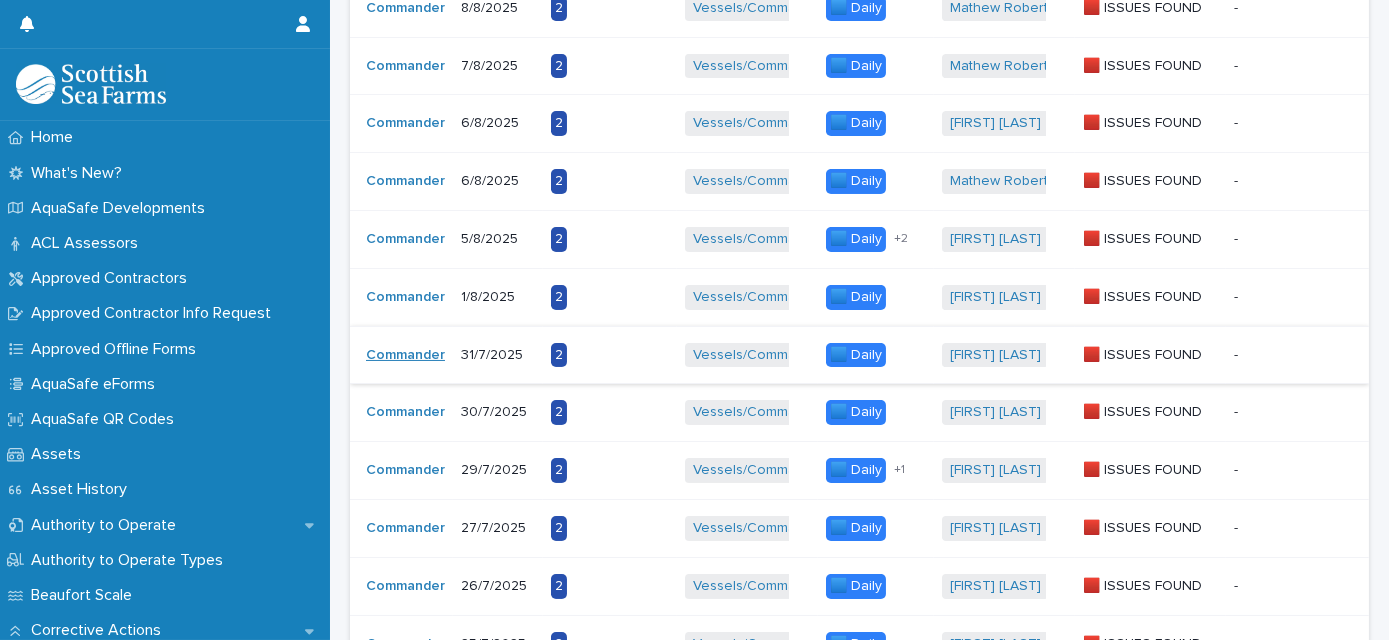 click on "Commander" at bounding box center [405, 355] 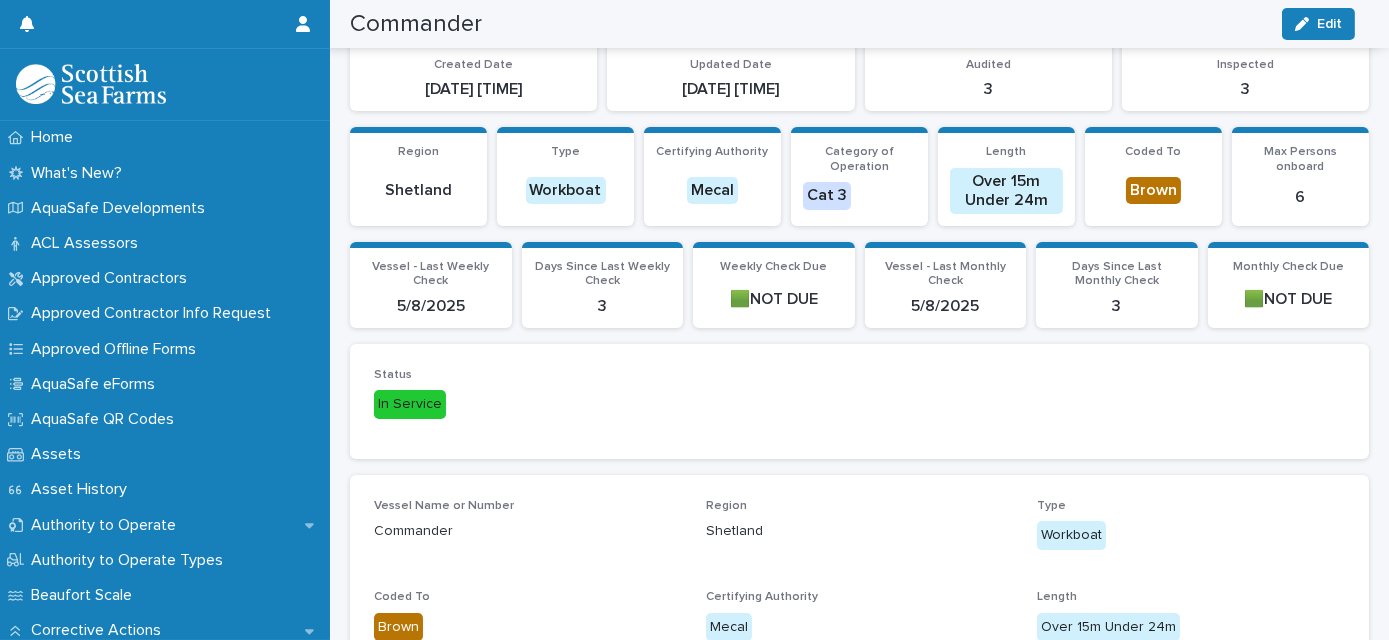 scroll, scrollTop: 0, scrollLeft: 0, axis: both 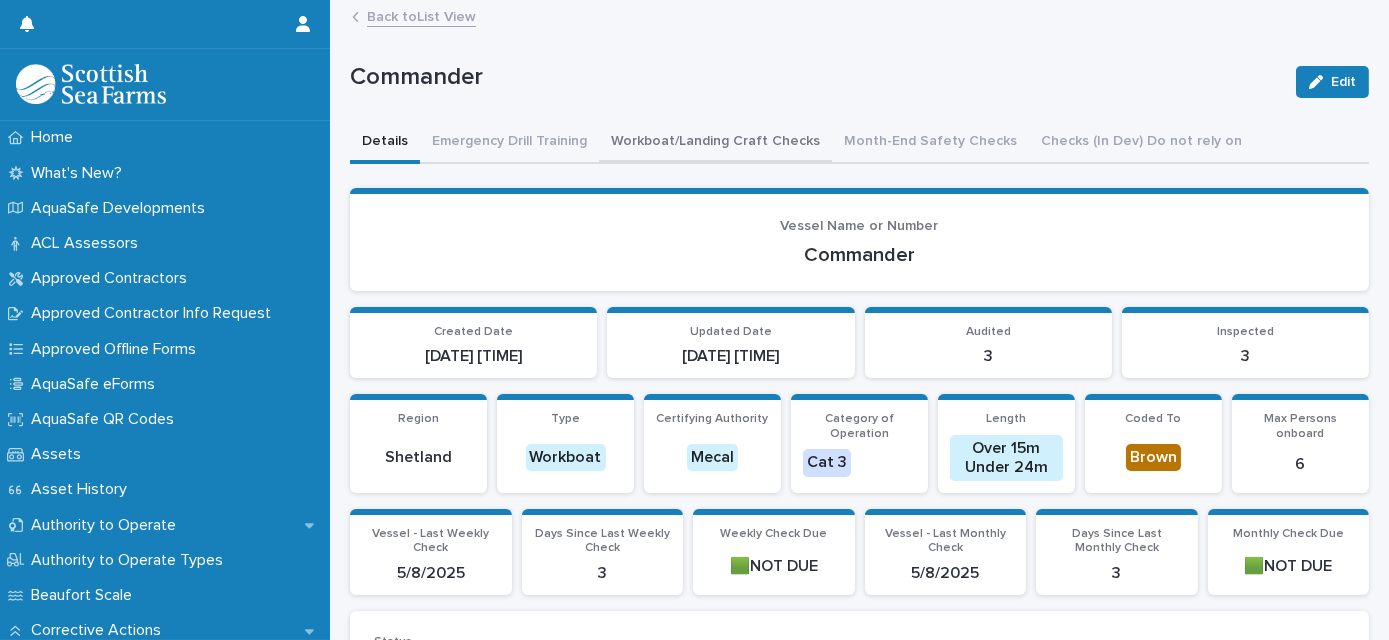 click on "Workboat/Landing Craft Checks" at bounding box center (715, 143) 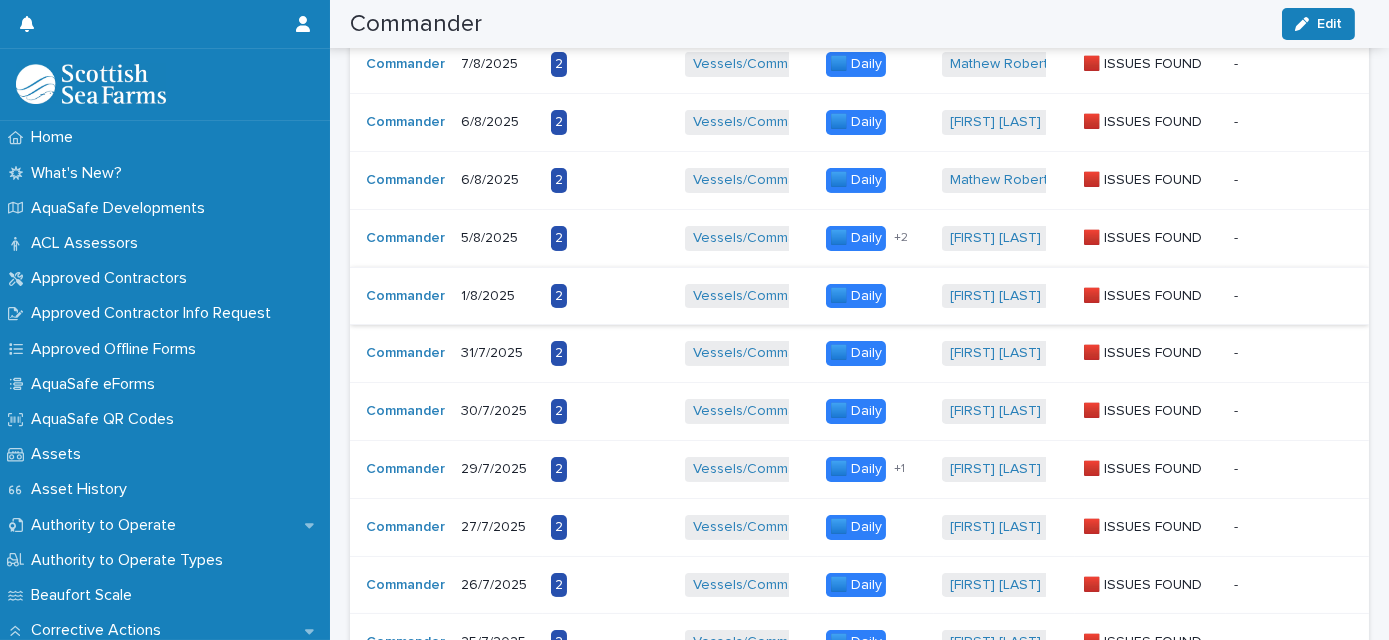 scroll, scrollTop: 0, scrollLeft: 0, axis: both 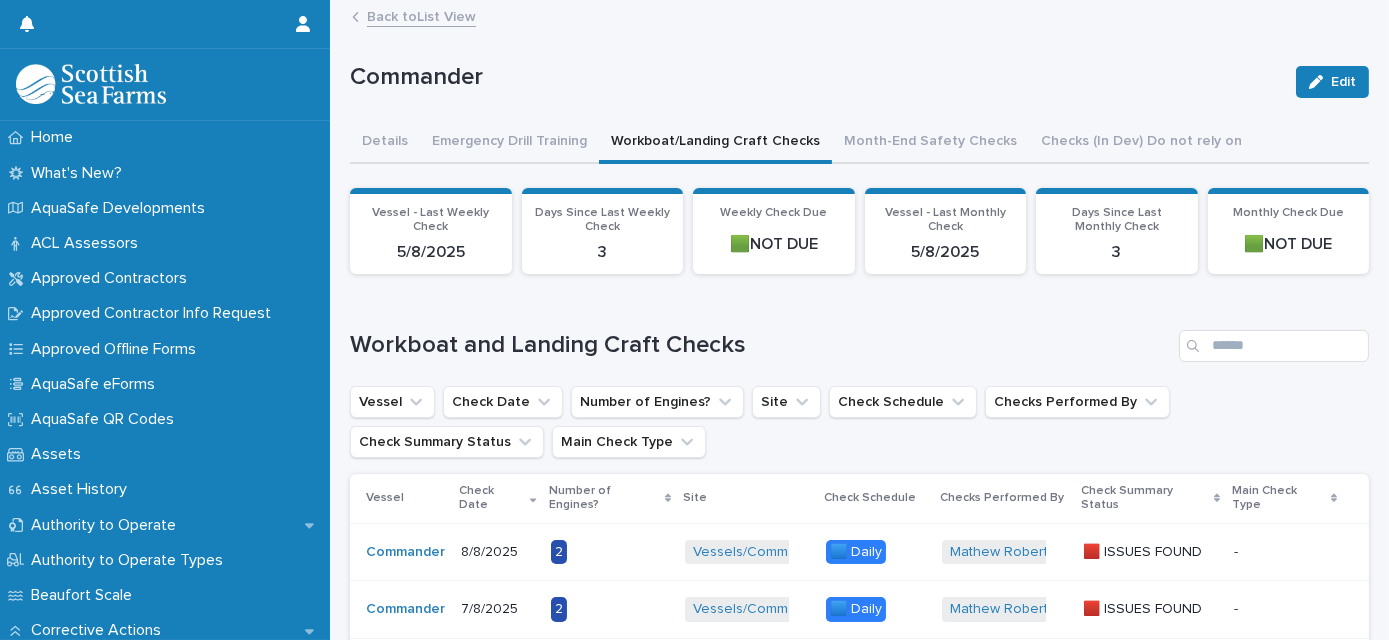 click on "Back to  List View" at bounding box center [421, 15] 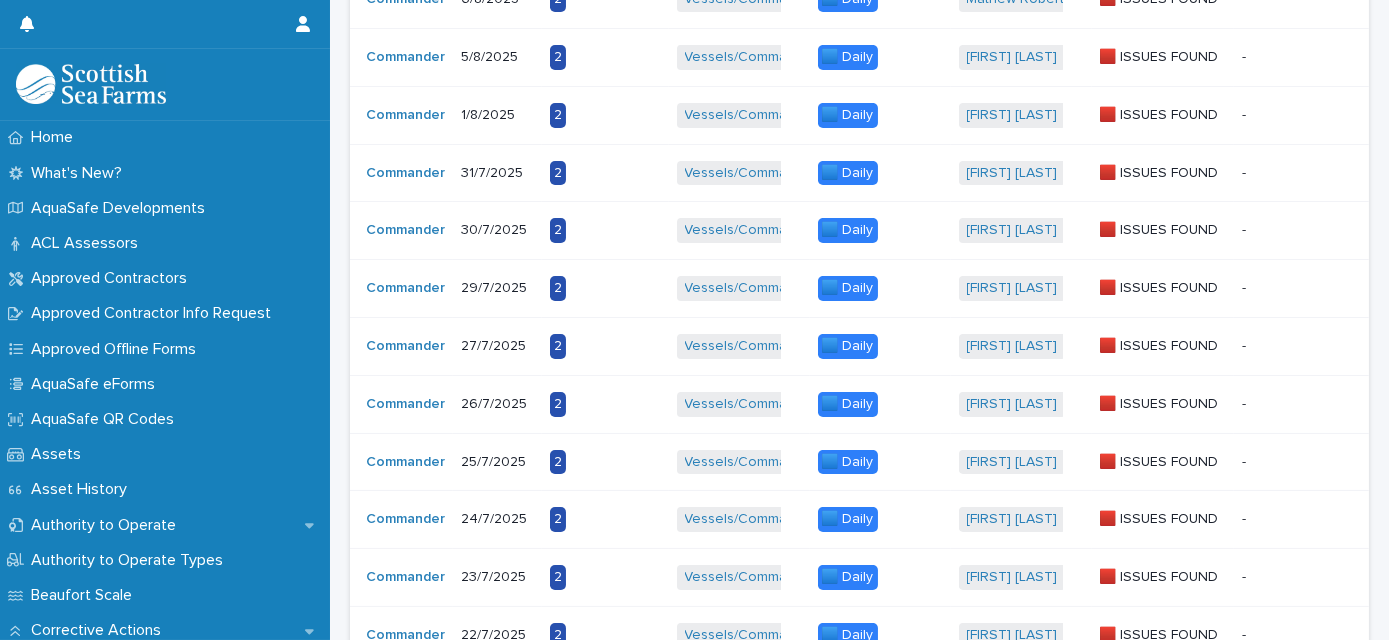 scroll, scrollTop: 636, scrollLeft: 0, axis: vertical 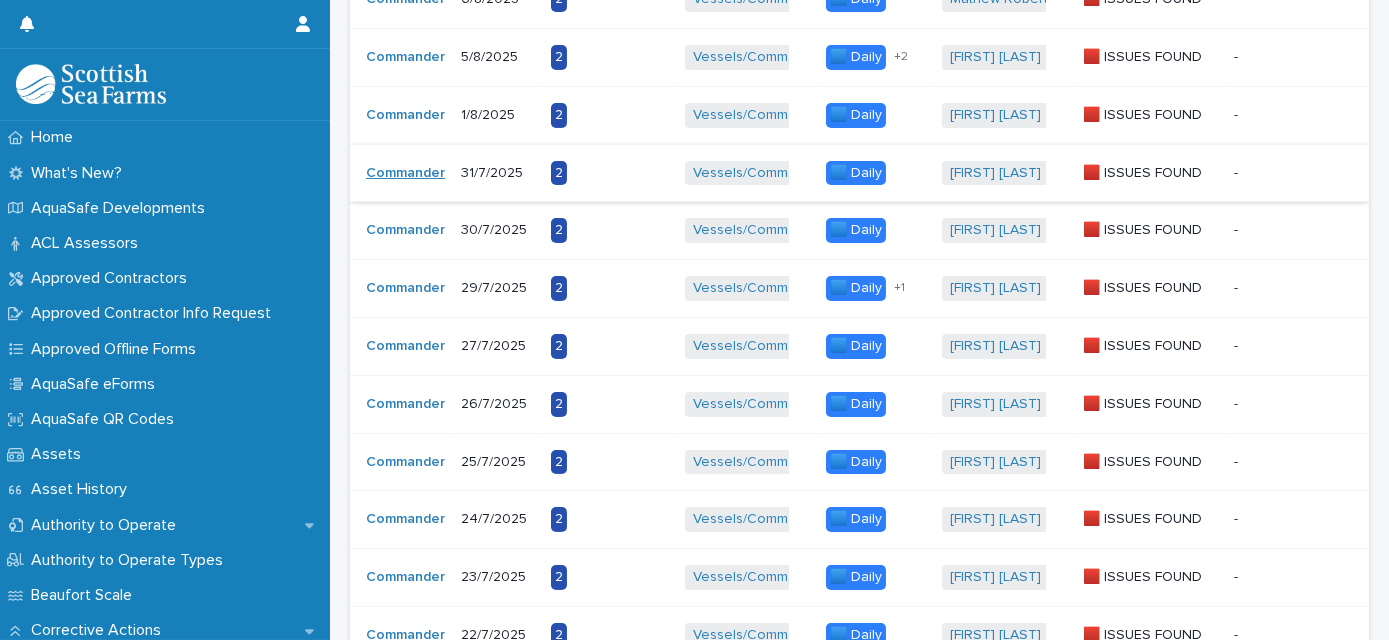 click on "Commander" at bounding box center (405, 173) 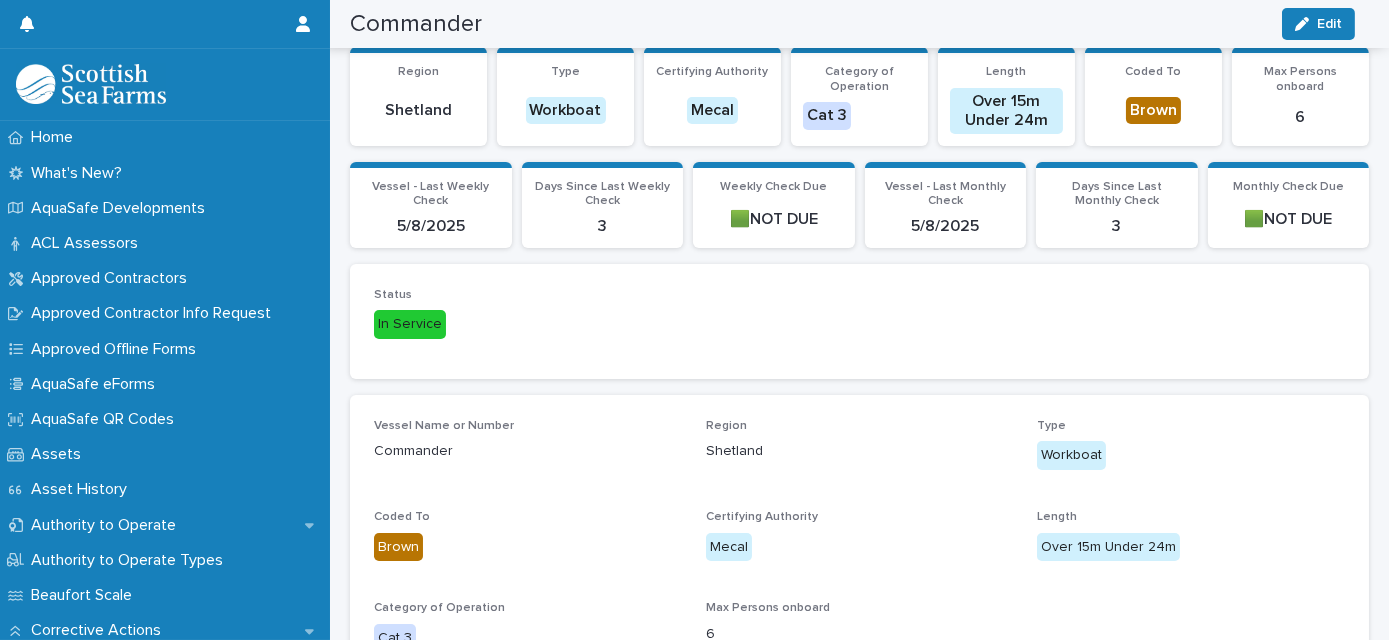 scroll, scrollTop: 165, scrollLeft: 0, axis: vertical 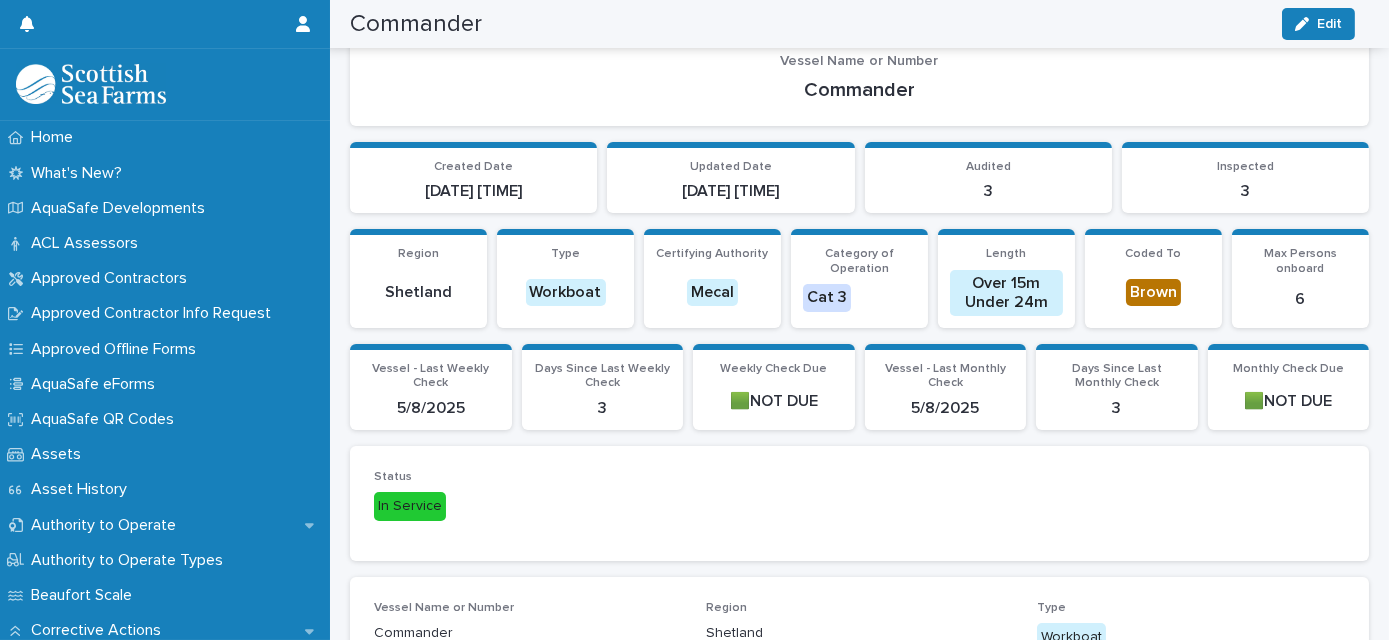 click on "Weekly Check Due 🟩NOT DUE" at bounding box center [774, 390] 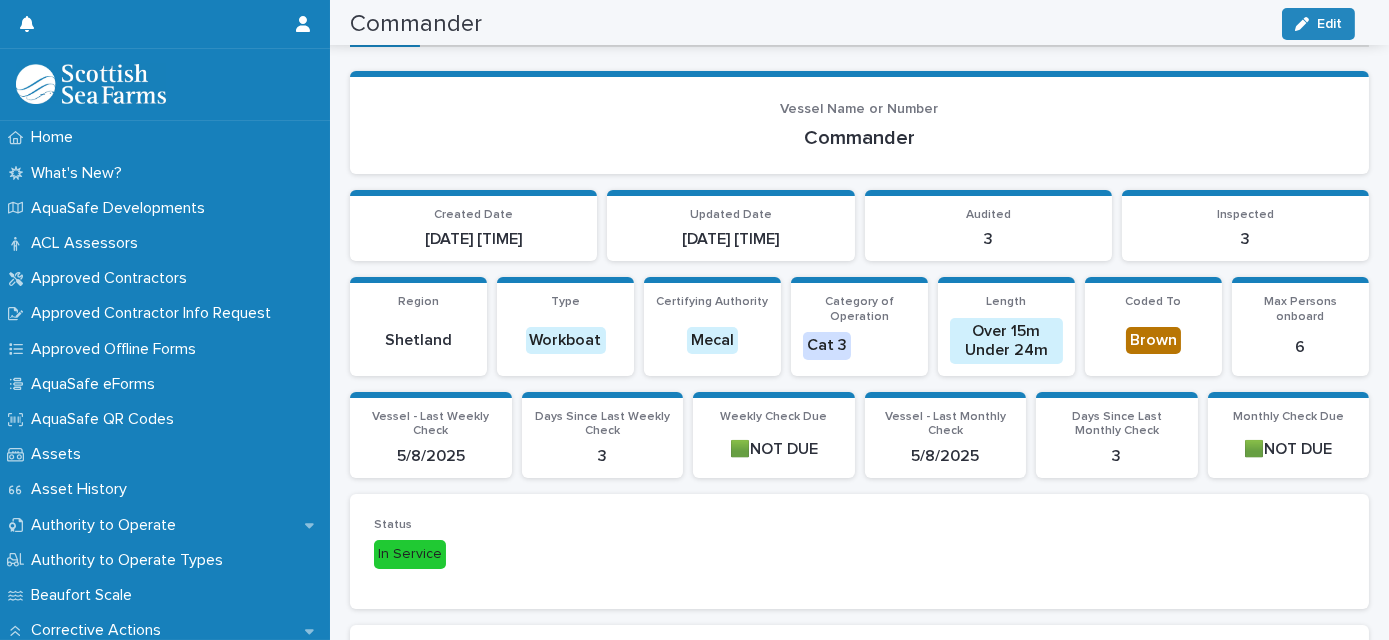 scroll, scrollTop: 0, scrollLeft: 0, axis: both 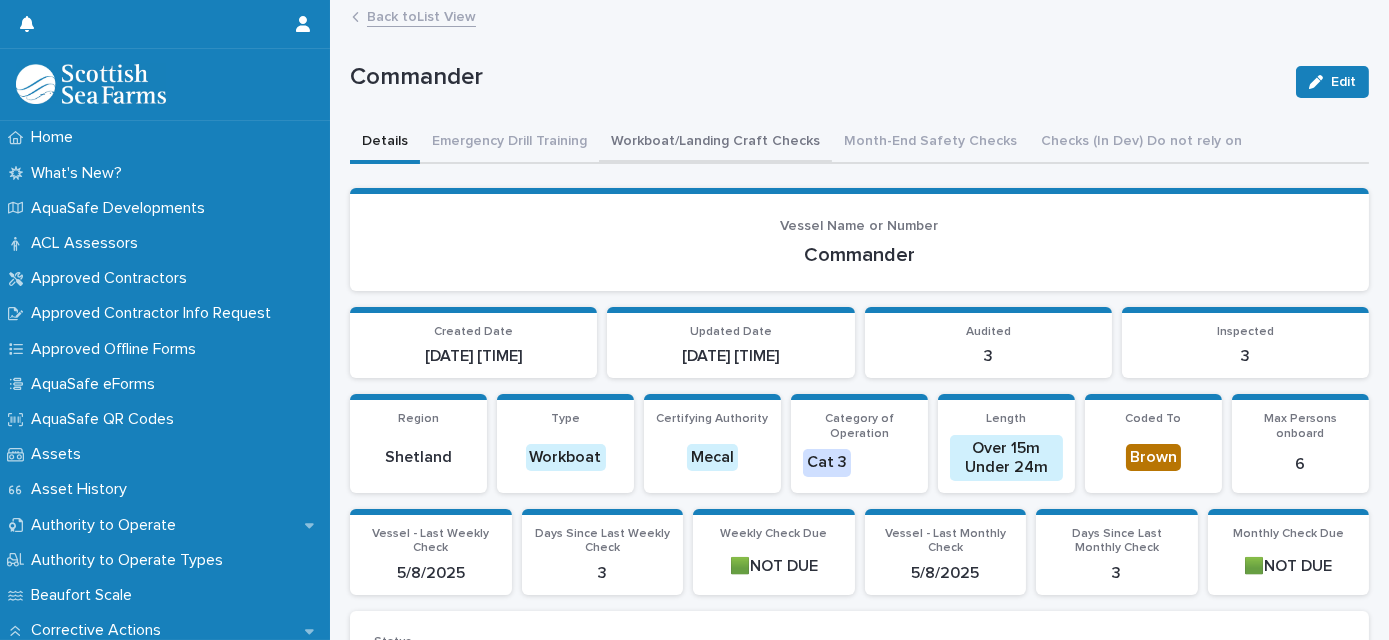 click on "Workboat/Landing Craft Checks" at bounding box center (715, 143) 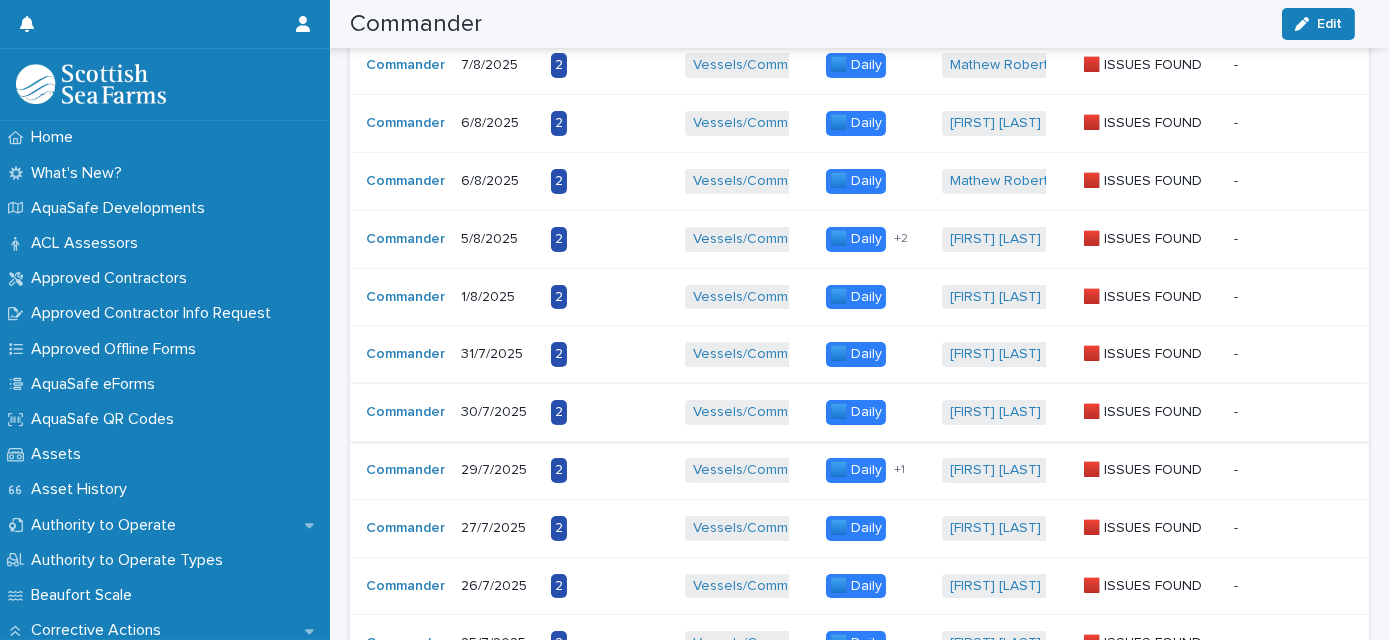 scroll, scrollTop: 545, scrollLeft: 0, axis: vertical 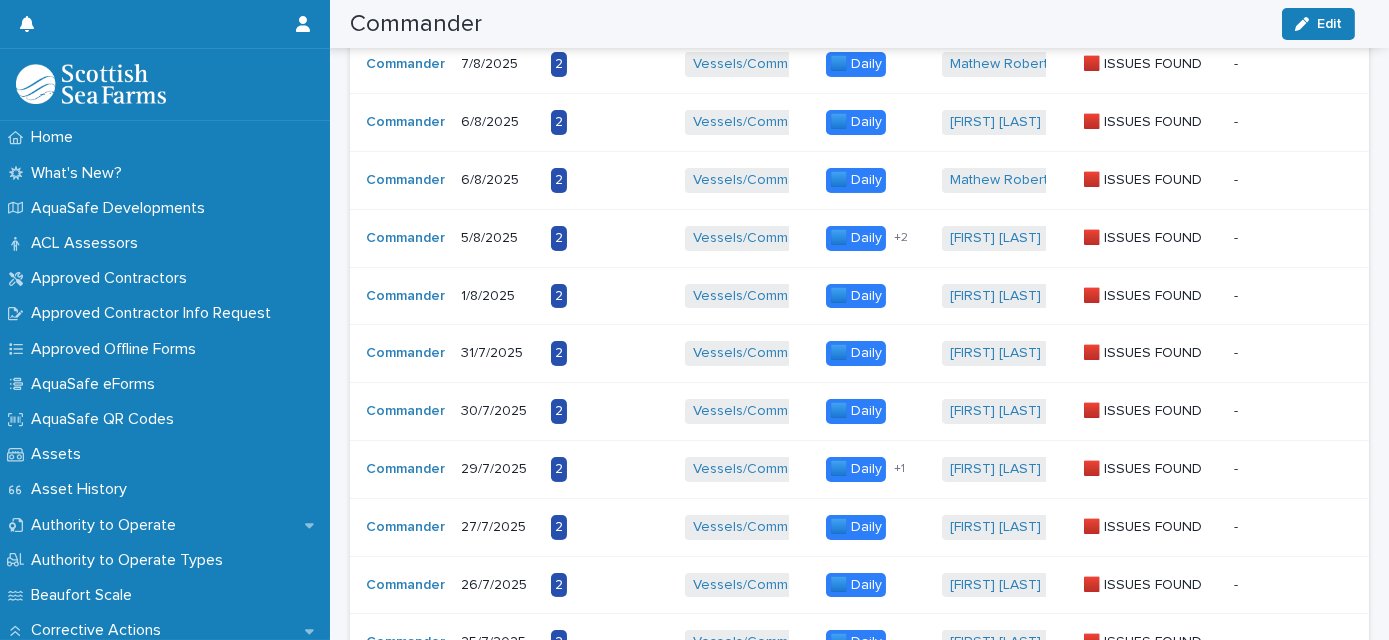 click on "+ 2" at bounding box center [908, 238] 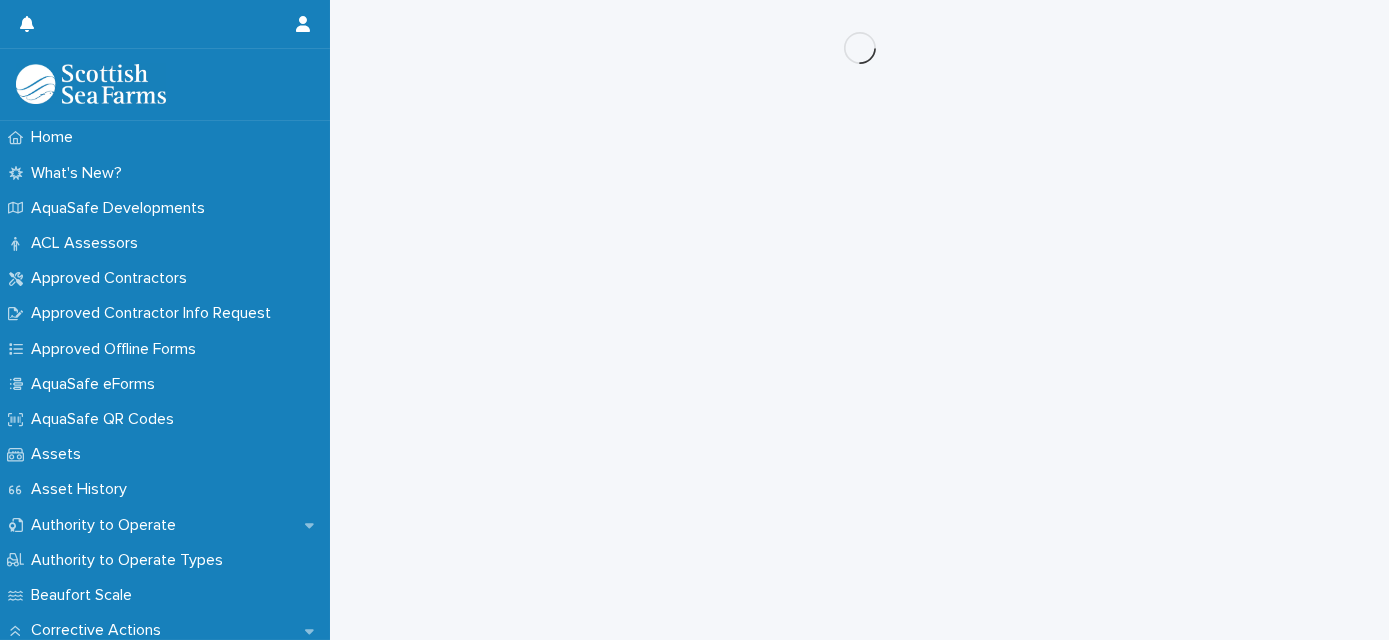 scroll, scrollTop: 0, scrollLeft: 0, axis: both 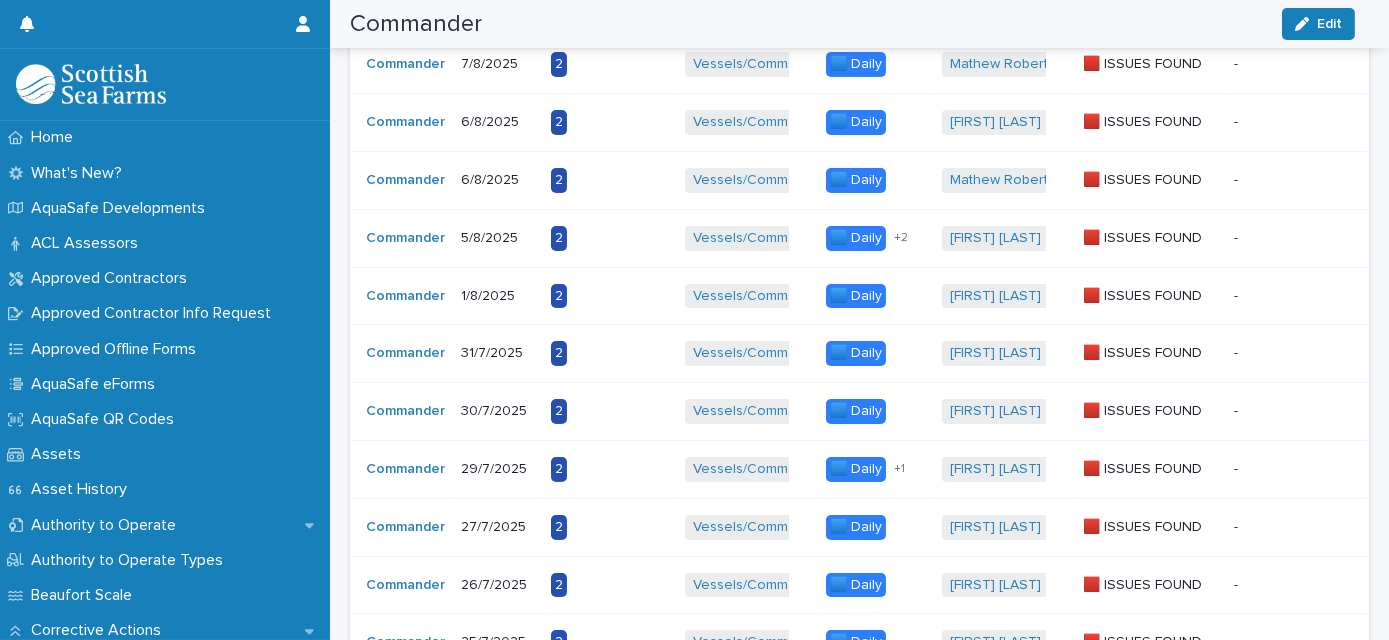 click on "+ 1" at bounding box center (899, 469) 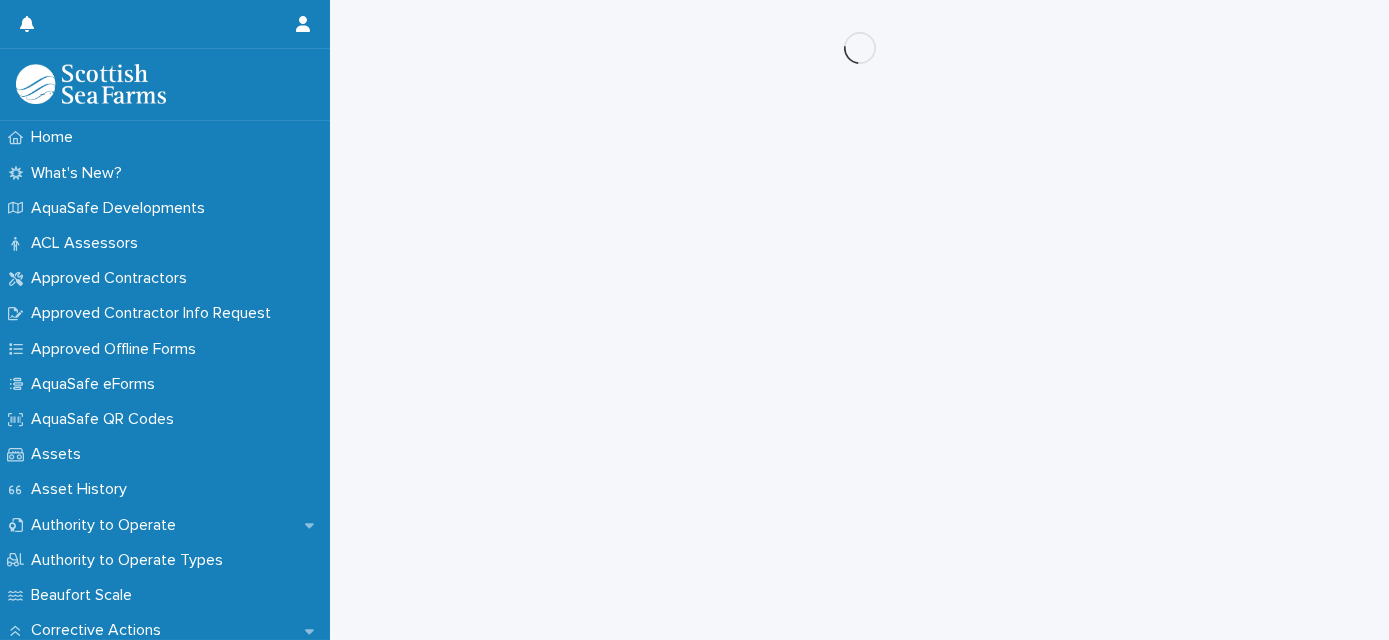 scroll, scrollTop: 0, scrollLeft: 0, axis: both 